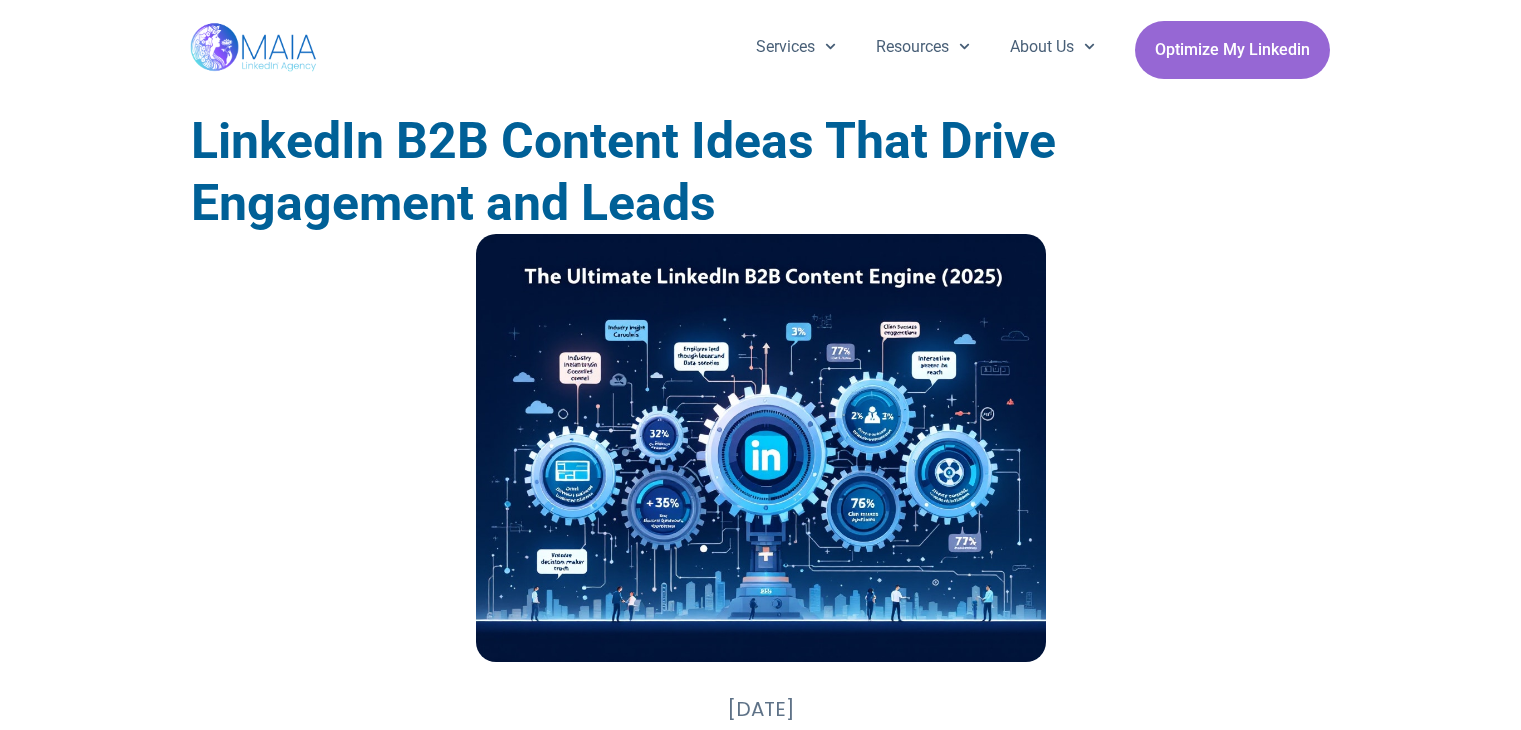 scroll, scrollTop: 991, scrollLeft: 0, axis: vertical 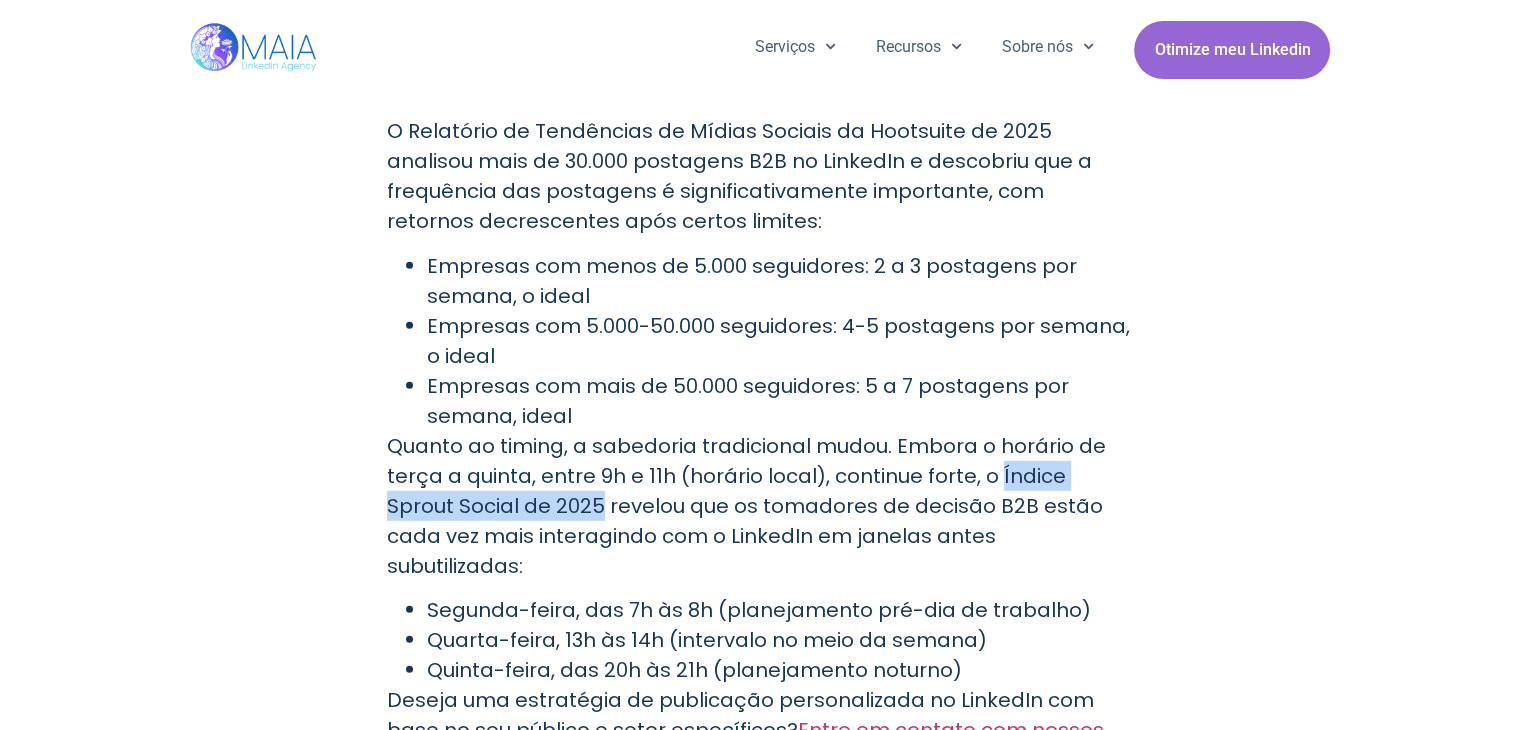 drag, startPoint x: 992, startPoint y: 318, endPoint x: 533, endPoint y: 345, distance: 459.79343 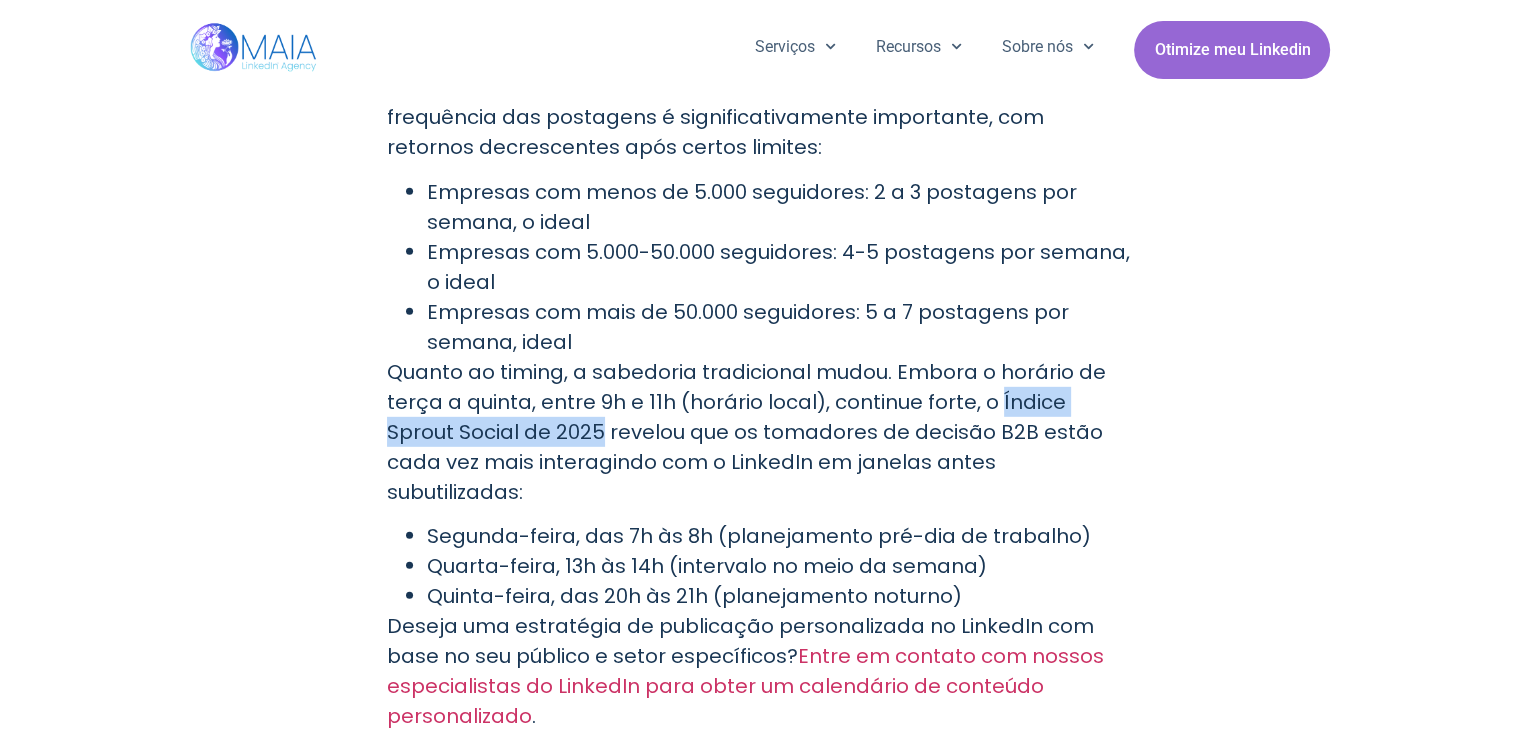 scroll, scrollTop: 5826, scrollLeft: 0, axis: vertical 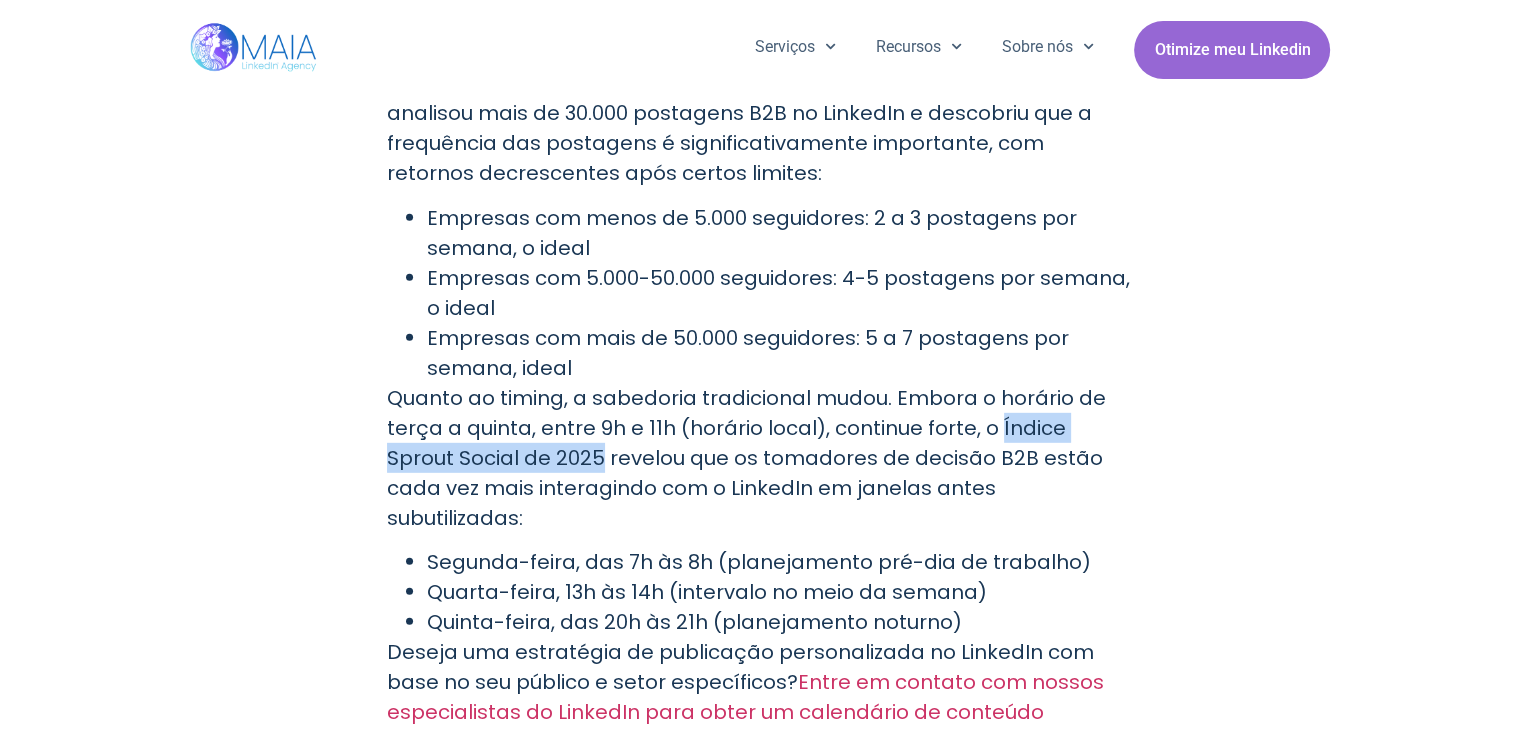 drag, startPoint x: 391, startPoint y: 380, endPoint x: 463, endPoint y: 372, distance: 72.443085 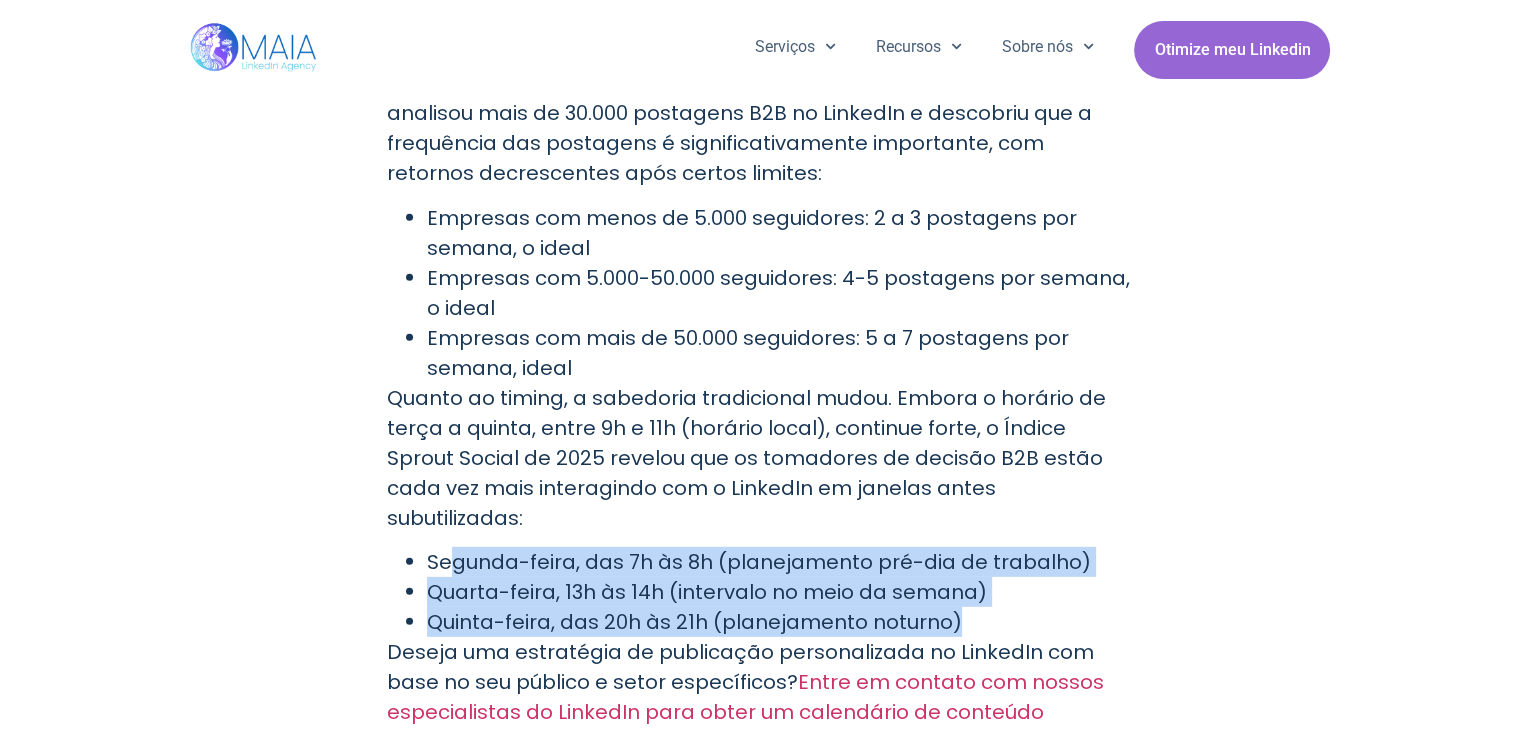drag, startPoint x: 463, startPoint y: 372, endPoint x: 1062, endPoint y: 429, distance: 601.70593 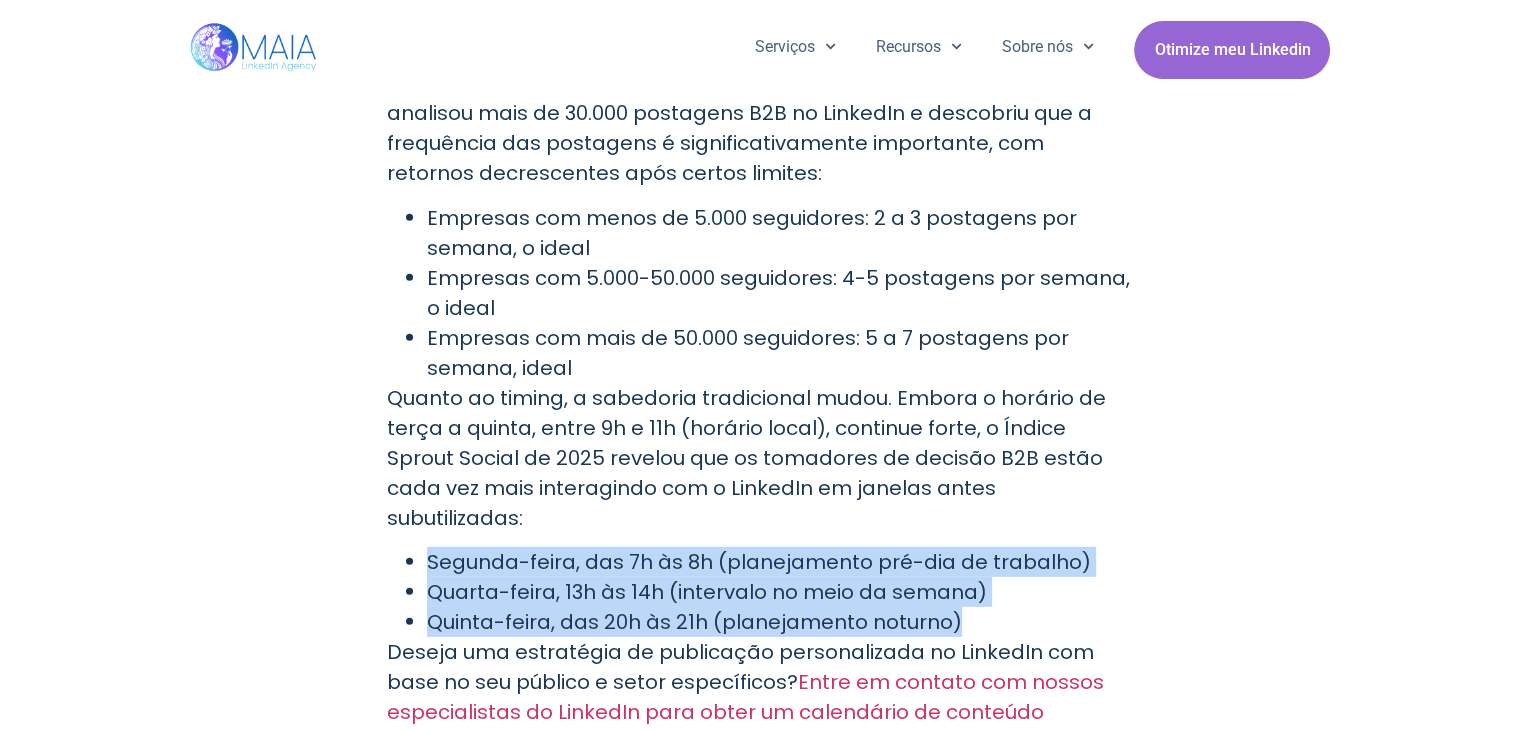drag, startPoint x: 422, startPoint y: 375, endPoint x: 999, endPoint y: 428, distance: 579.429 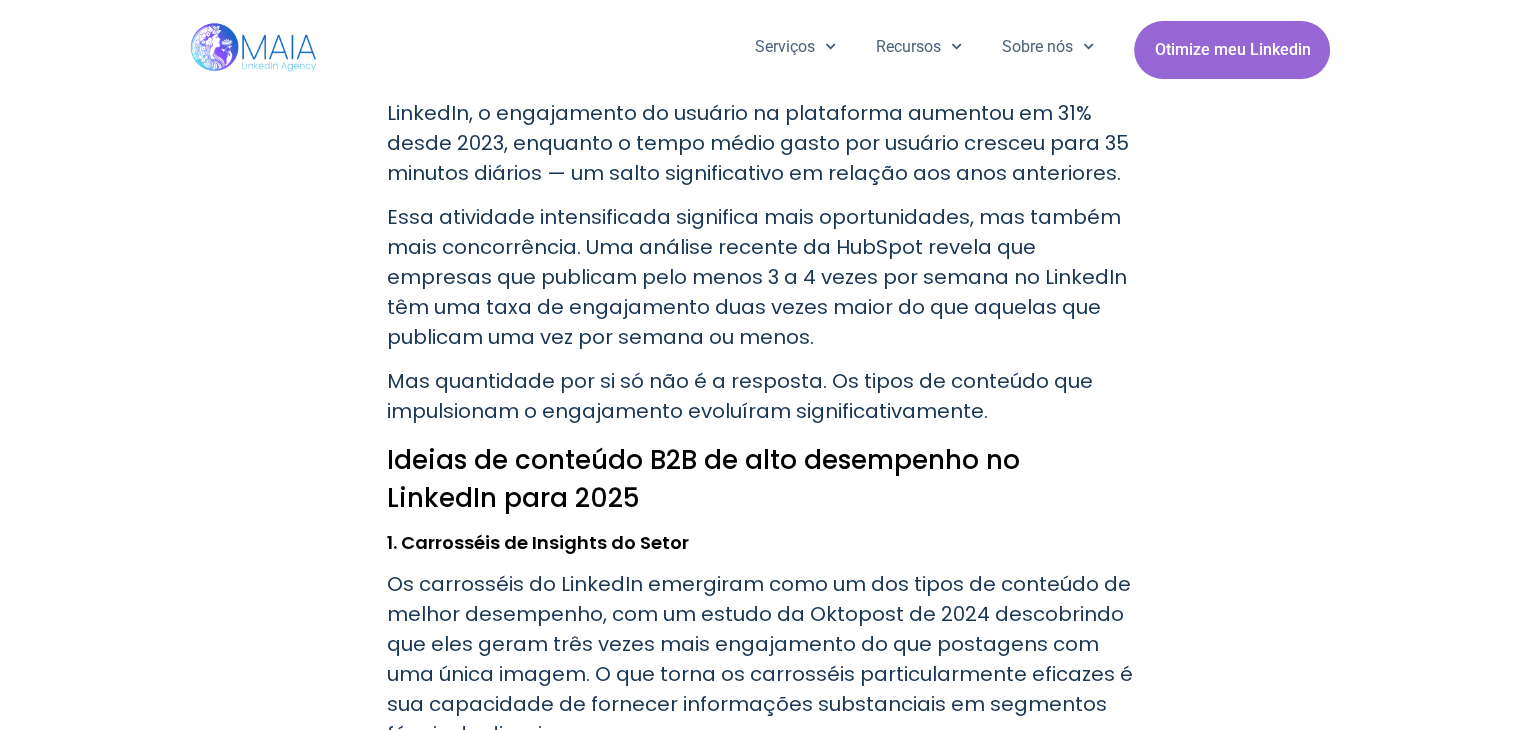 scroll, scrollTop: 1440, scrollLeft: 0, axis: vertical 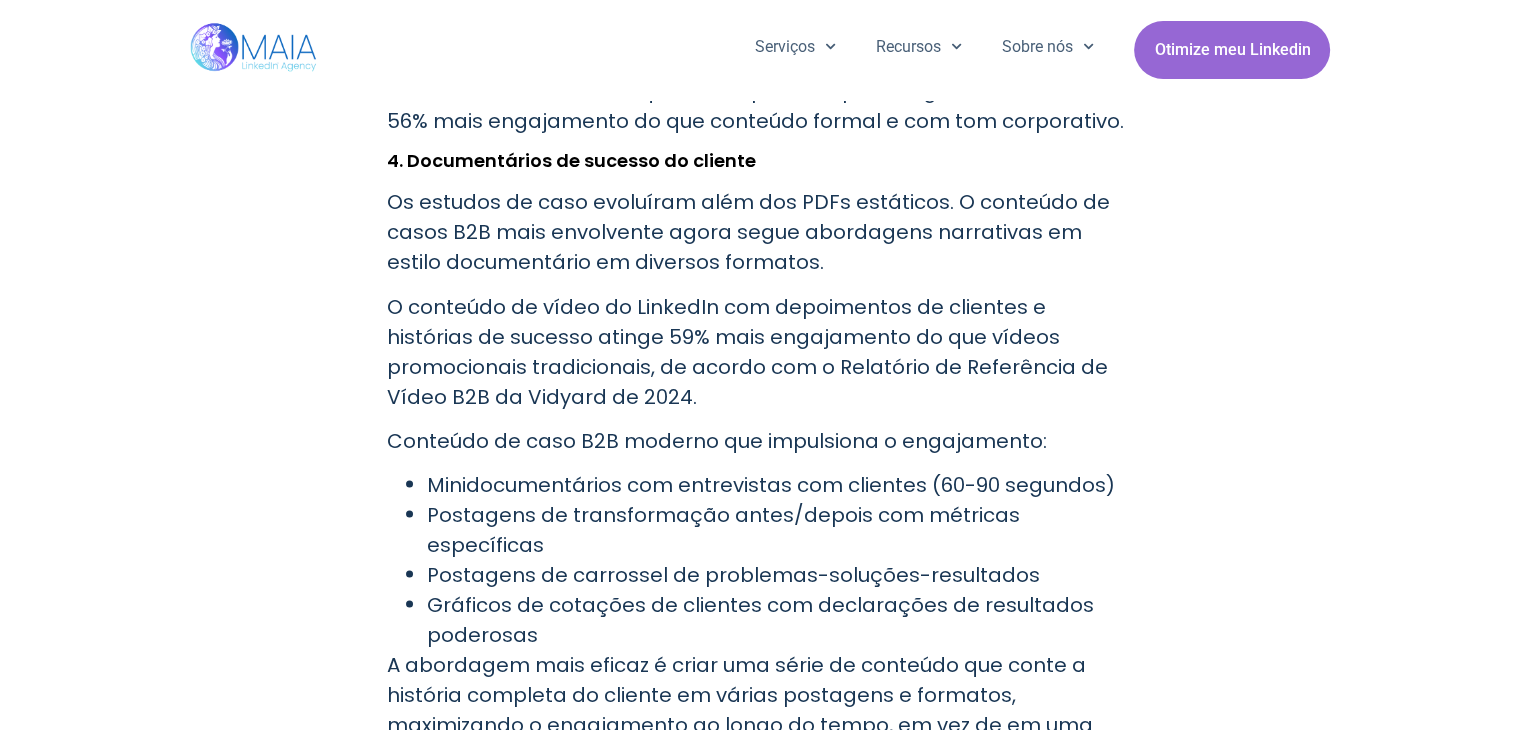 click on "Minidocumentários com entrevistas com clientes (60-90 segundos)" at bounding box center [771, 484] 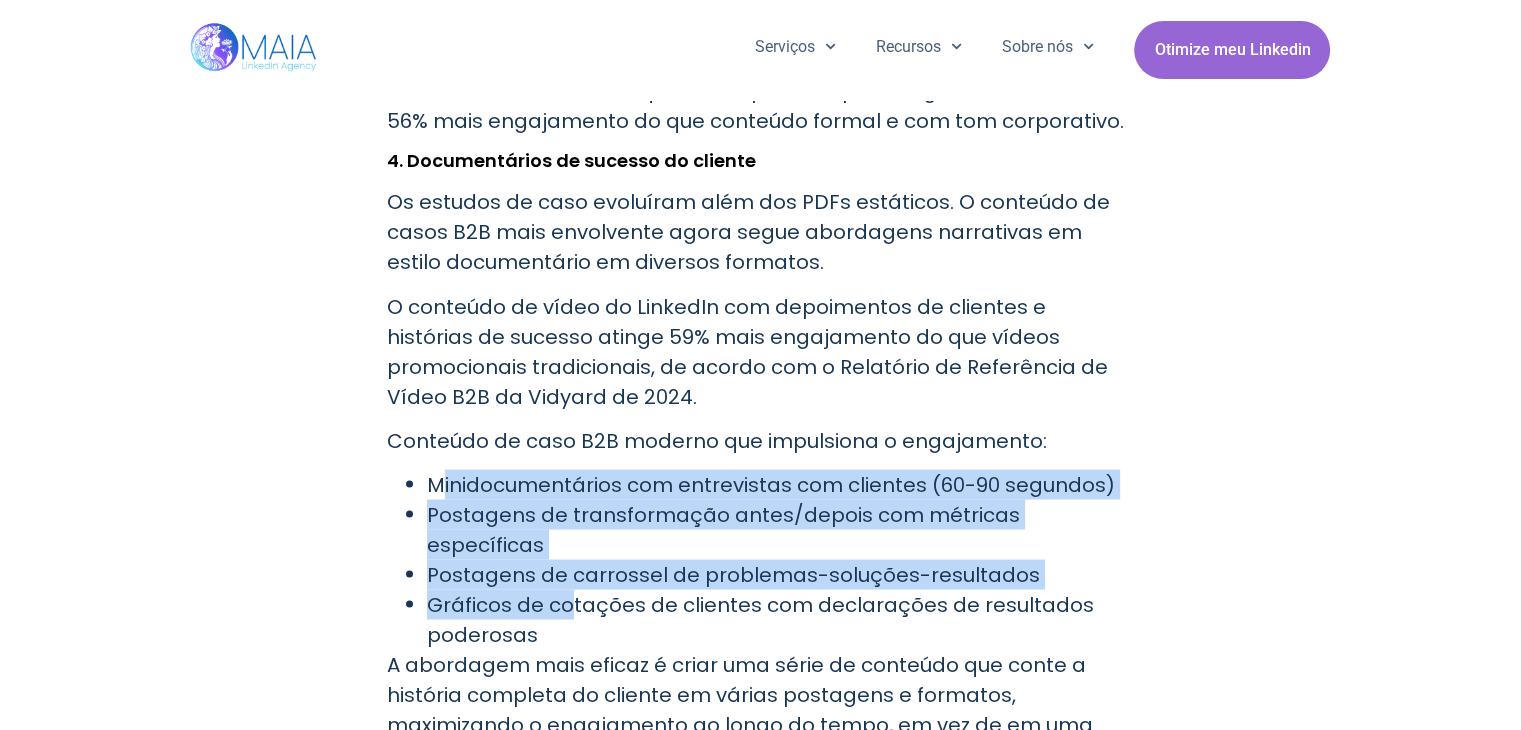 drag, startPoint x: 477, startPoint y: 458, endPoint x: 570, endPoint y: 524, distance: 114.03947 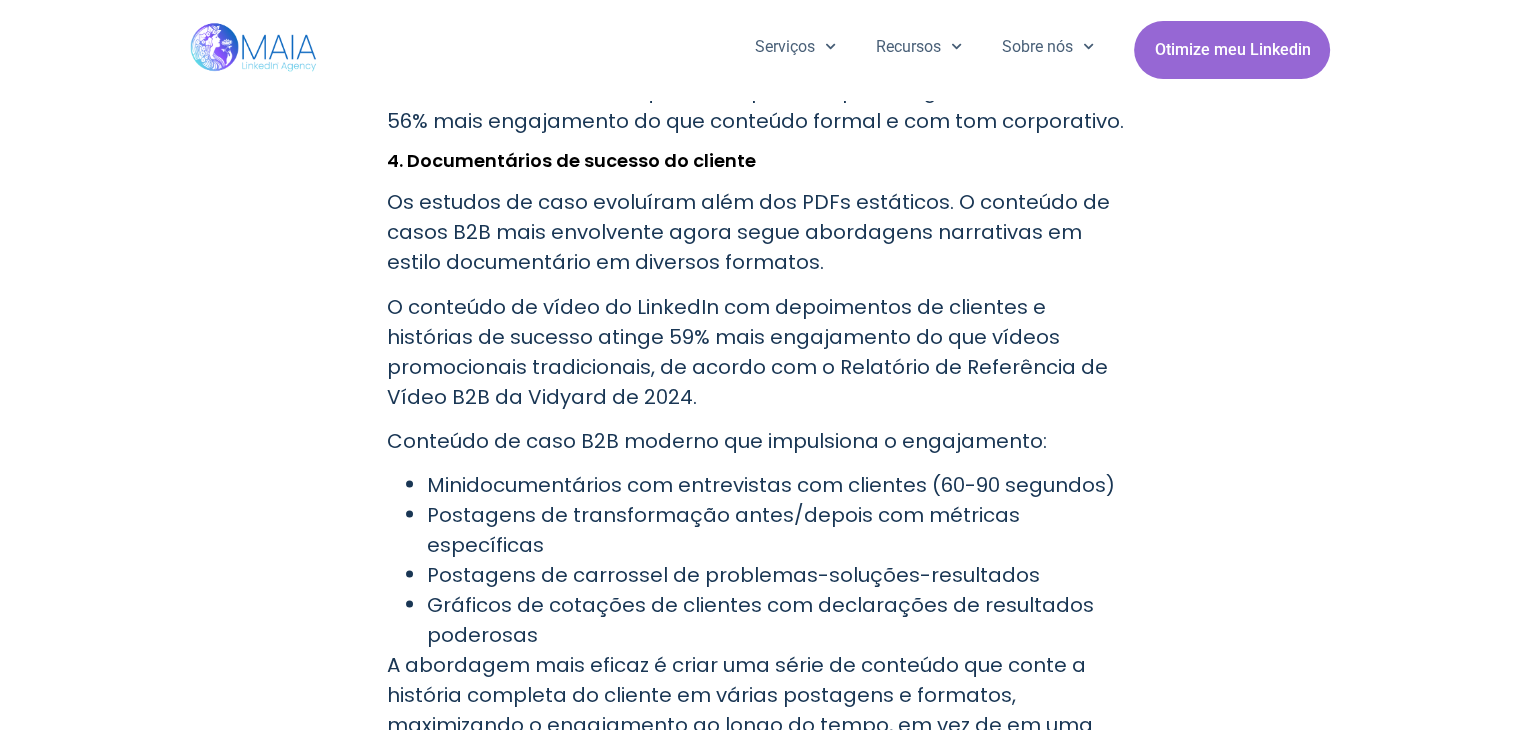 click on "Gráficos de cotações de clientes com declarações de resultados poderosas" at bounding box center (781, 619) 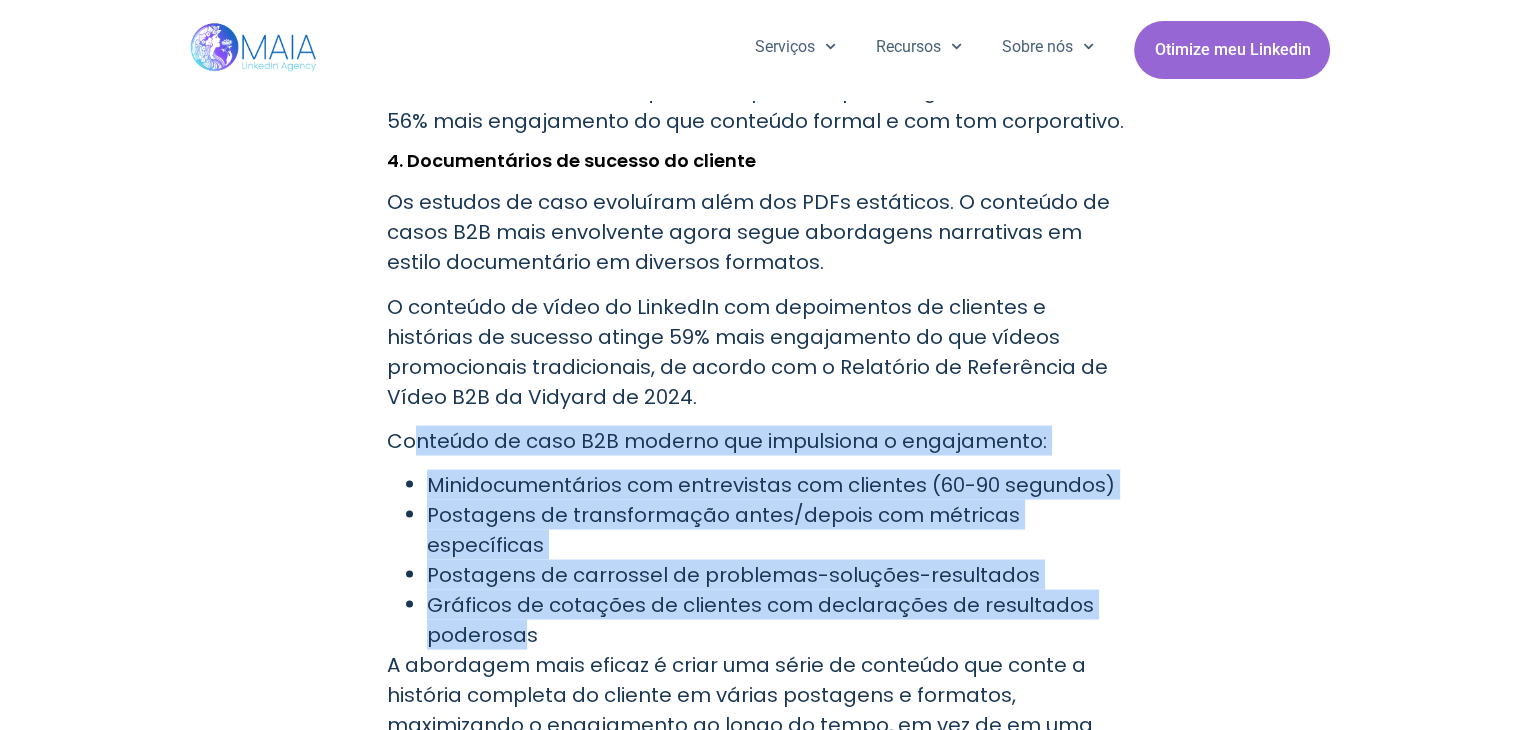 drag, startPoint x: 481, startPoint y: 517, endPoint x: 415, endPoint y: 369, distance: 162.04938 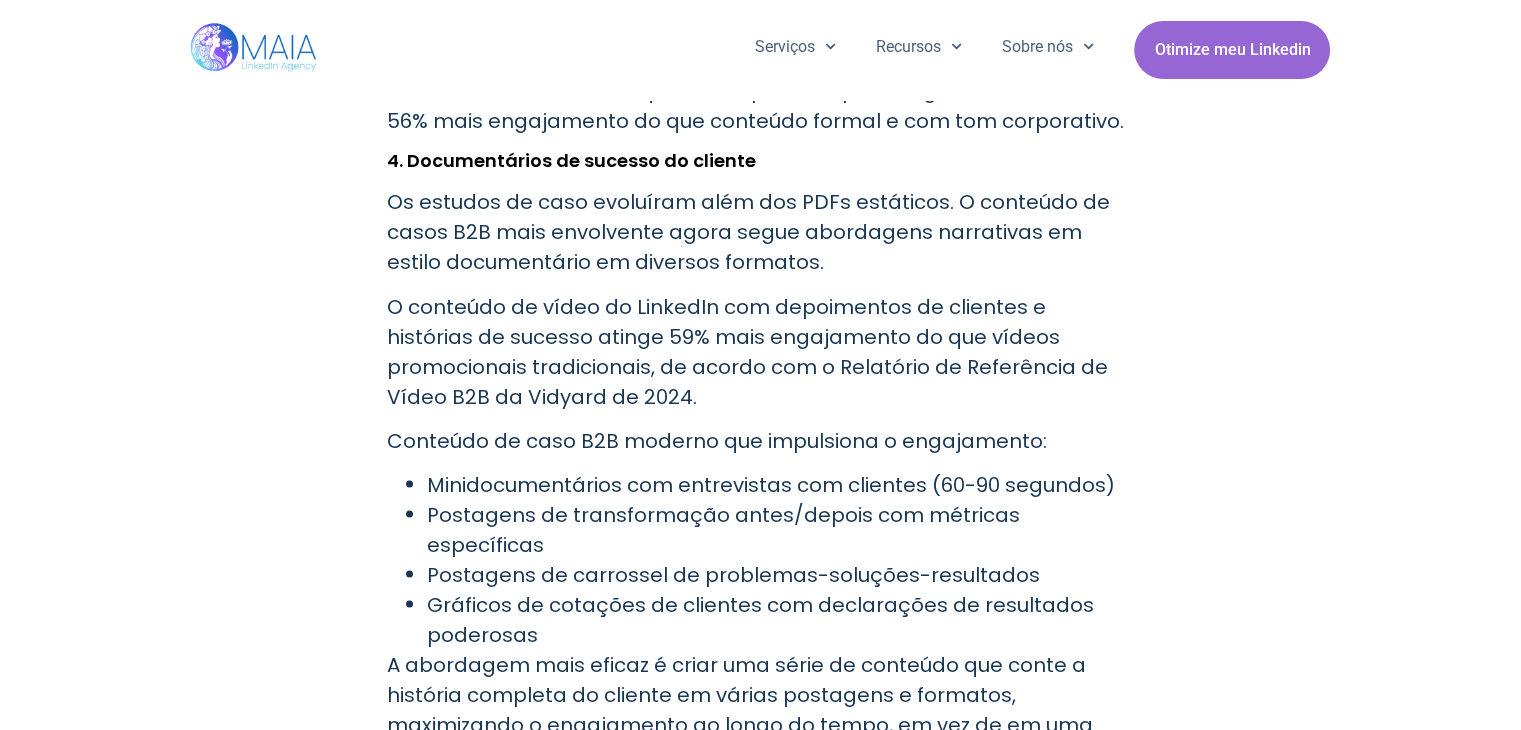 click on "Conteúdo de caso B2B moderno que impulsiona o engajamento:" at bounding box center [717, 440] 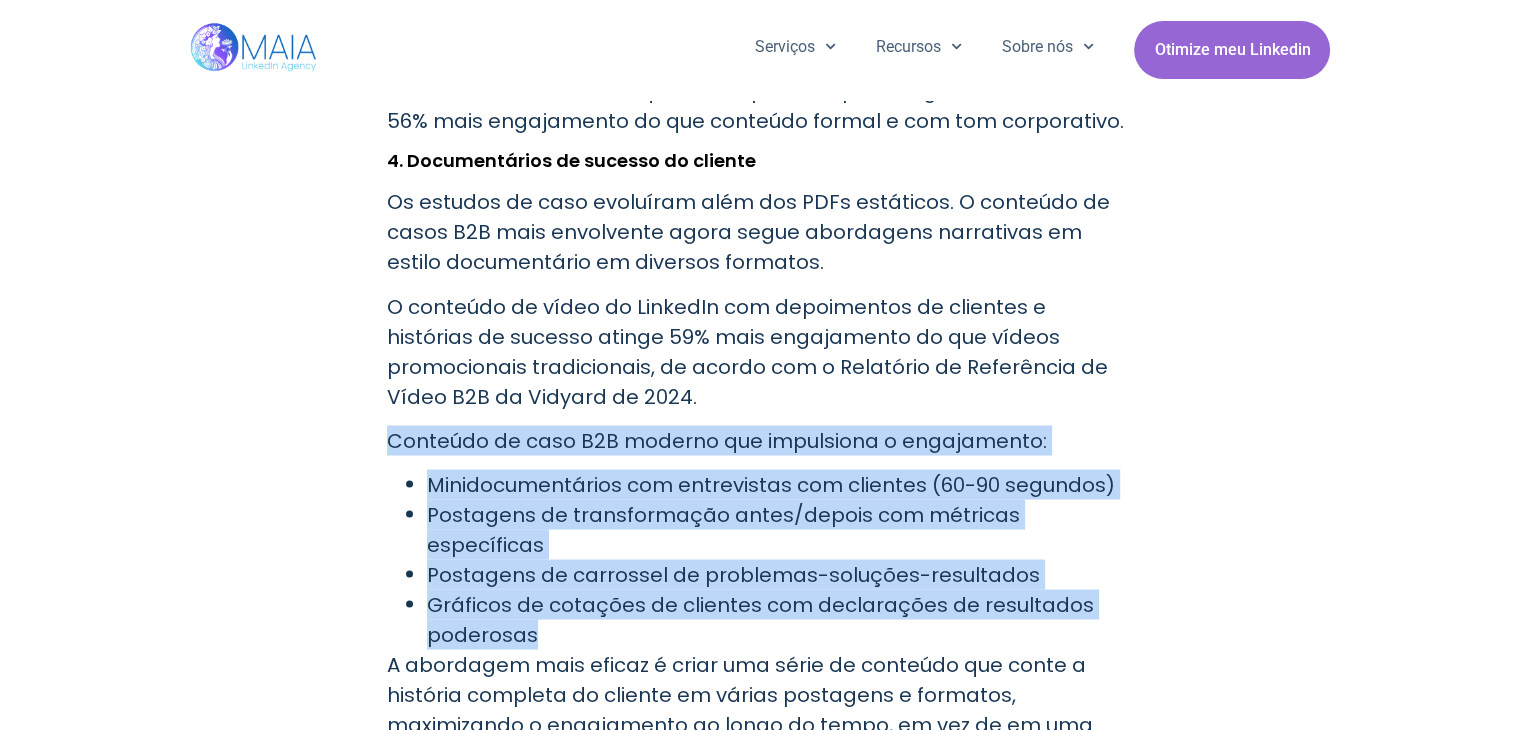 drag, startPoint x: 379, startPoint y: 378, endPoint x: 564, endPoint y: 546, distance: 249.89798 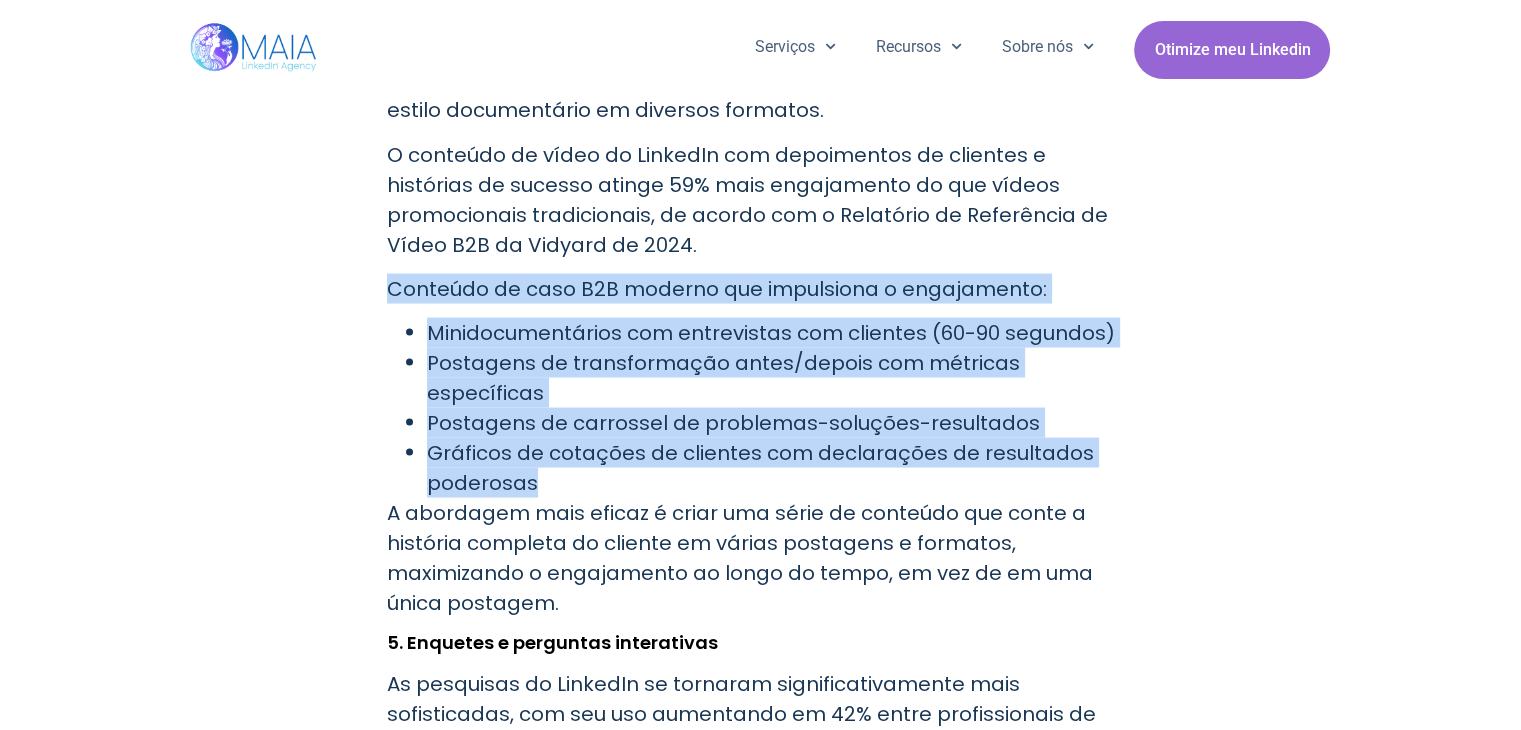 scroll, scrollTop: 3817, scrollLeft: 0, axis: vertical 